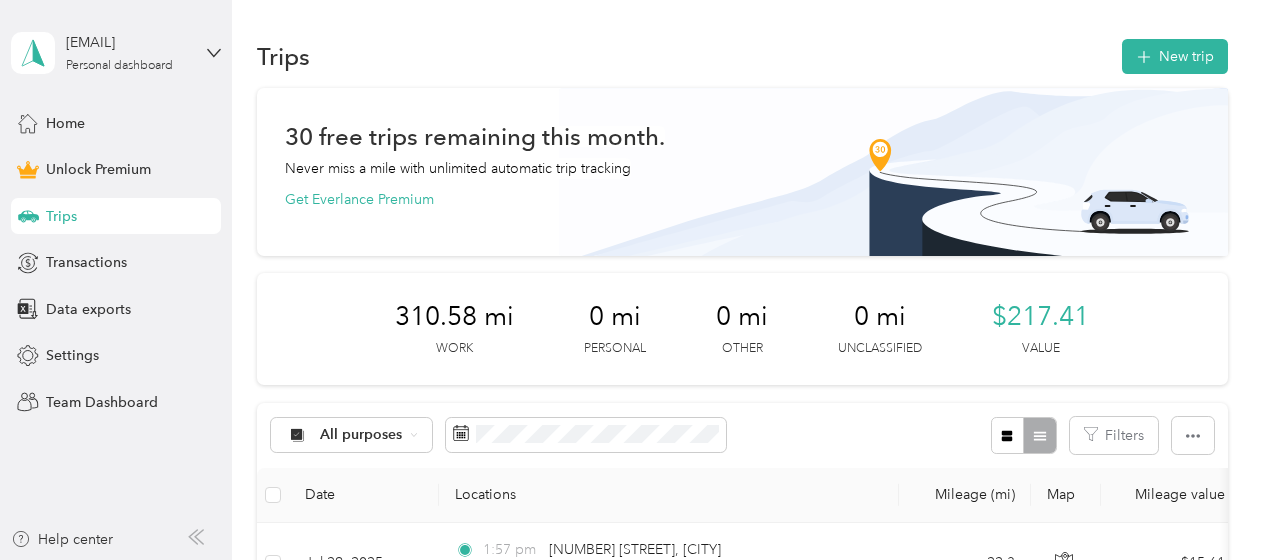 scroll, scrollTop: 0, scrollLeft: 0, axis: both 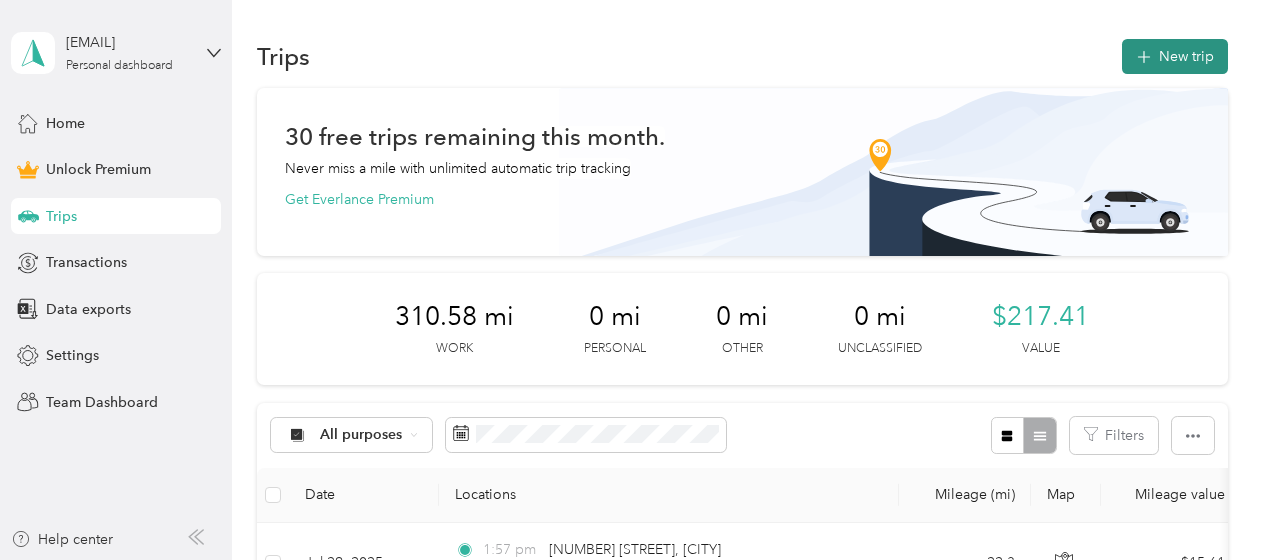 click on "New trip" at bounding box center (1175, 56) 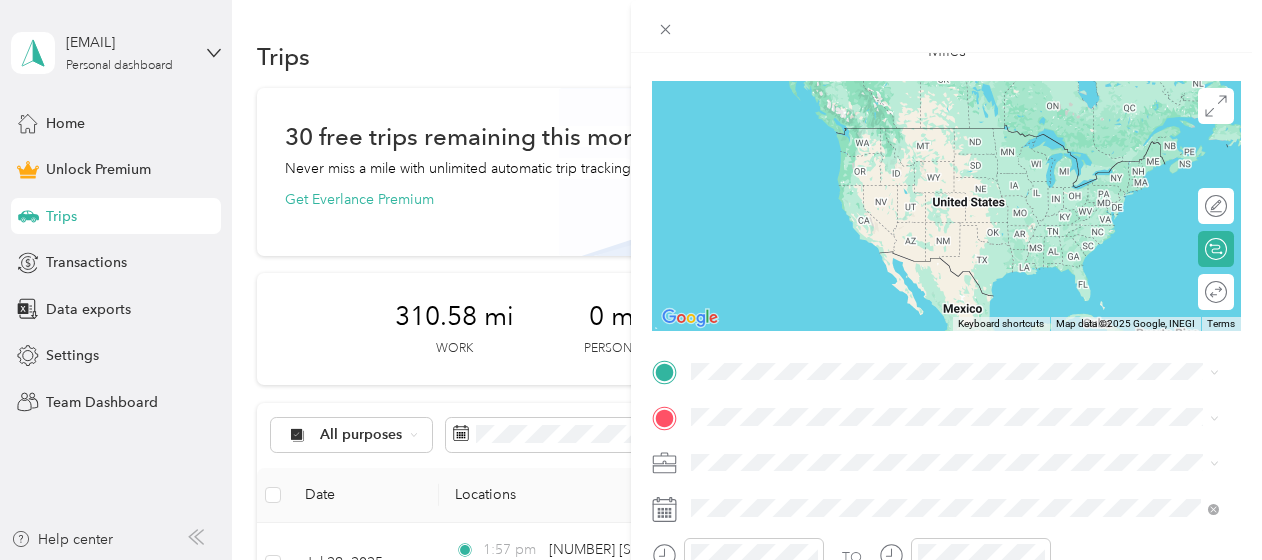 scroll, scrollTop: 129, scrollLeft: 0, axis: vertical 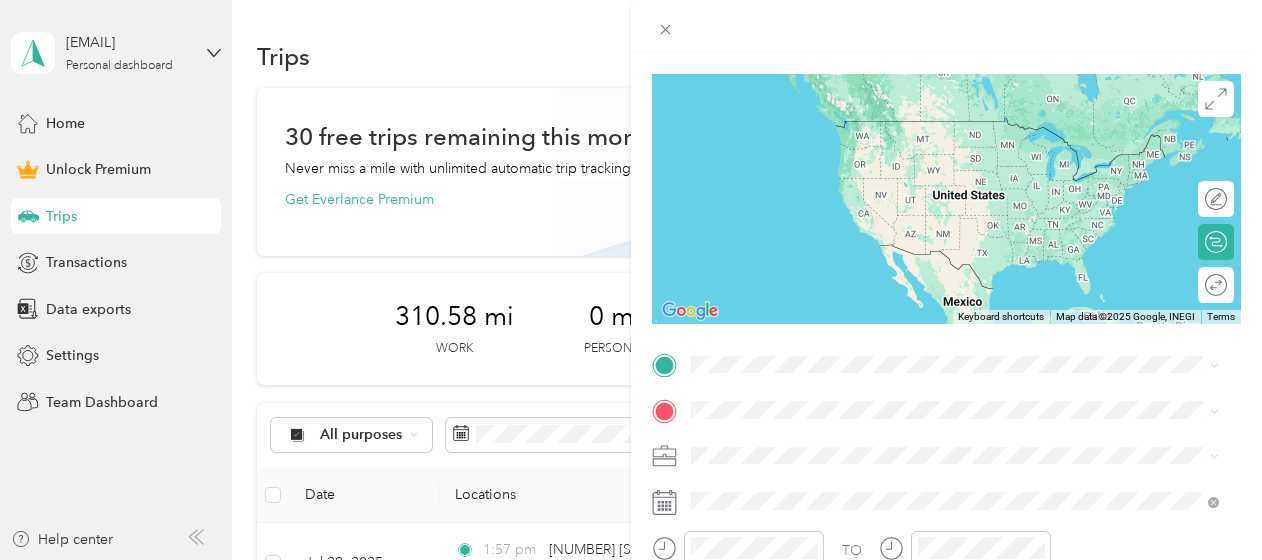 click on "[NUMBER] [STREET]
[CITY], [STATE] [POSTAL_CODE], United States" at bounding box center [955, 127] 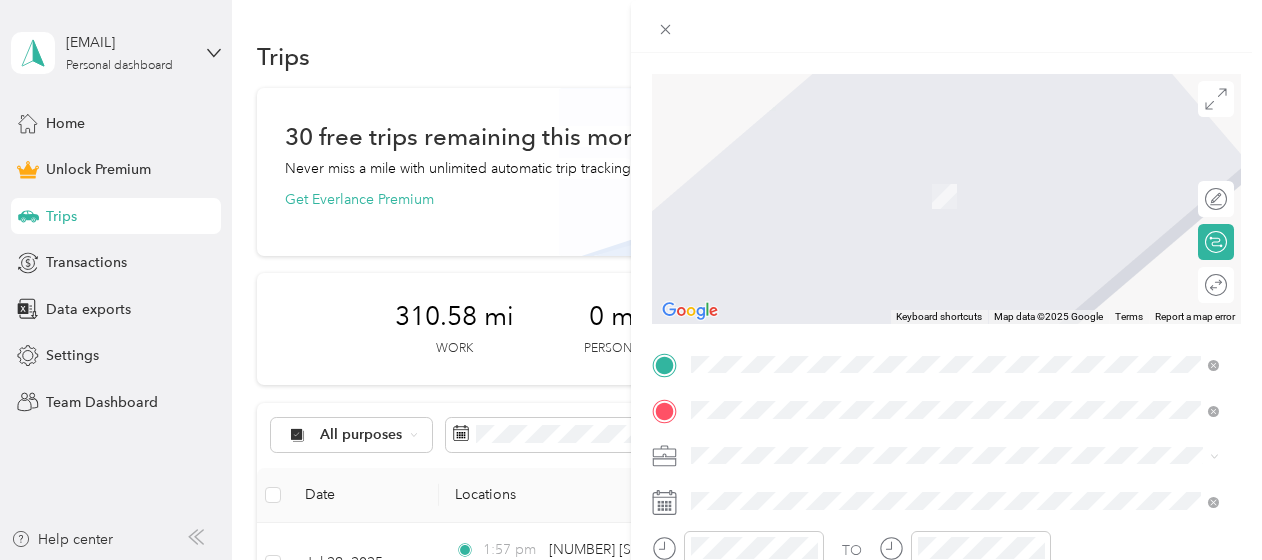 click on "From search results [NUMBER] [STREET]
[CITY], [STATE] [POSTAL_CODE], United States [NUMBER] [STREET]
[CITY], [STATE] [POSTAL_CODE], United States" at bounding box center [955, 318] 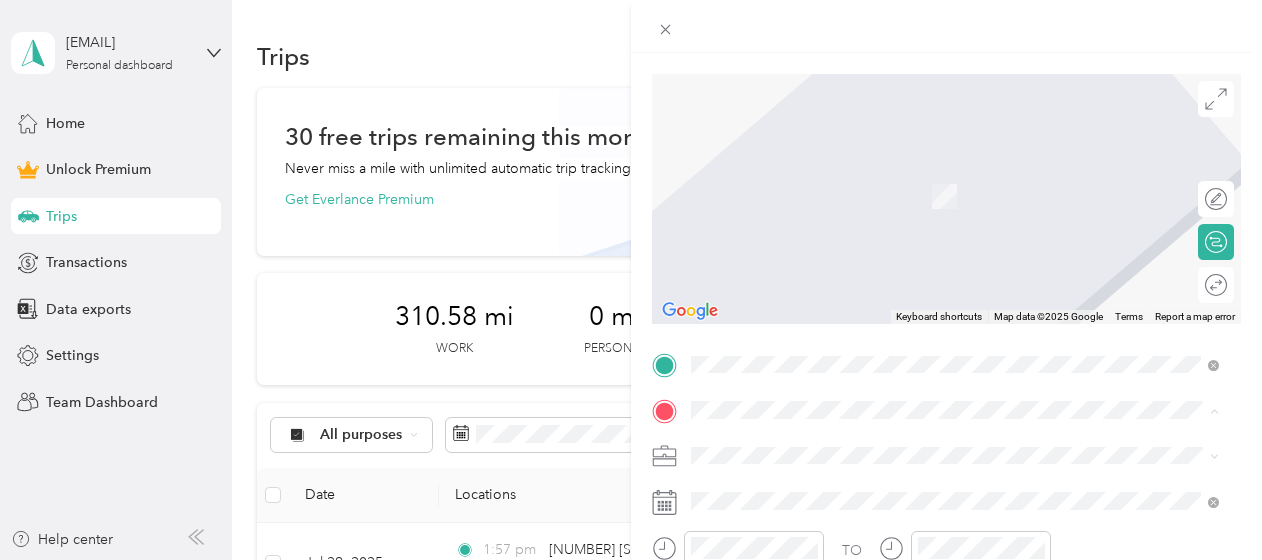click on "[NUMBER] [STREET]
[CITY], [STATE] [POSTAL_CODE], United States" at bounding box center [877, 307] 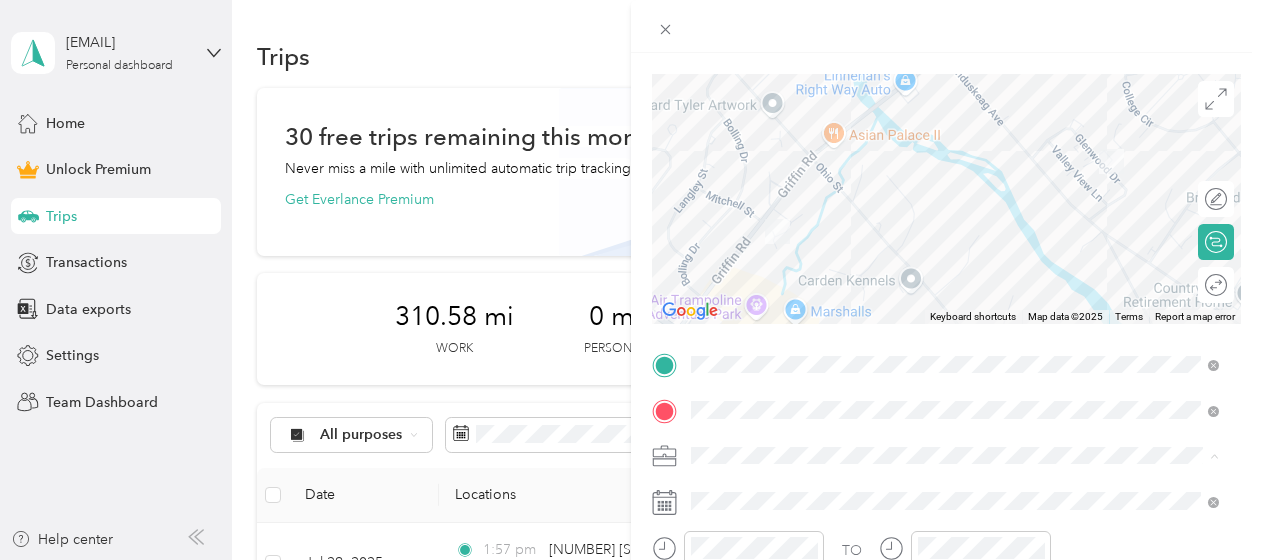 click on "Work" at bounding box center (955, 174) 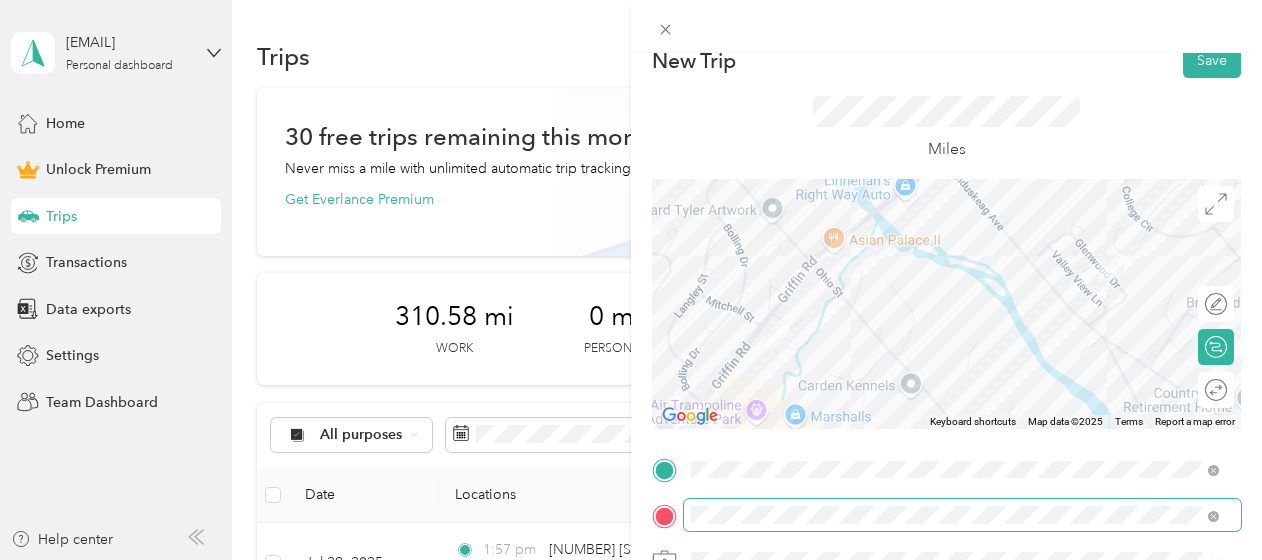 scroll, scrollTop: 0, scrollLeft: 0, axis: both 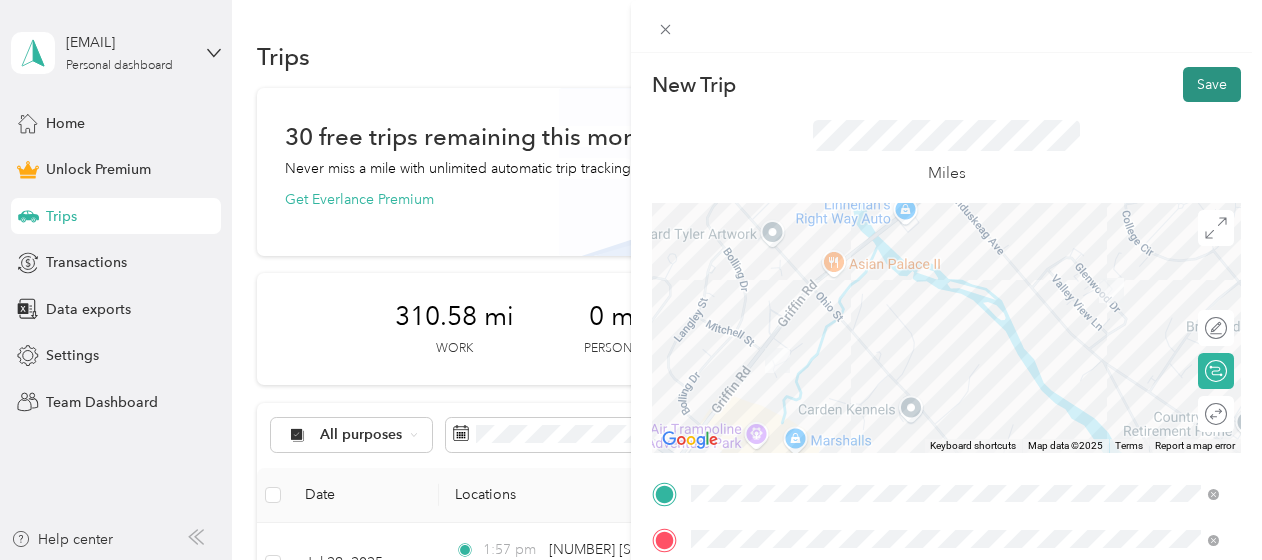 click on "Save" at bounding box center [1212, 84] 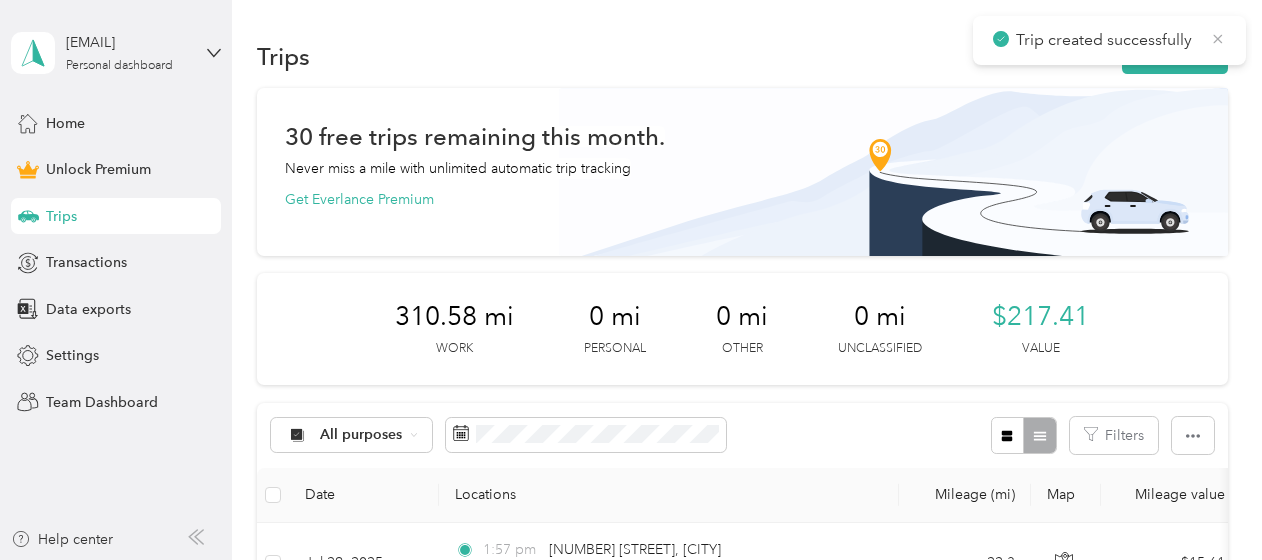 click 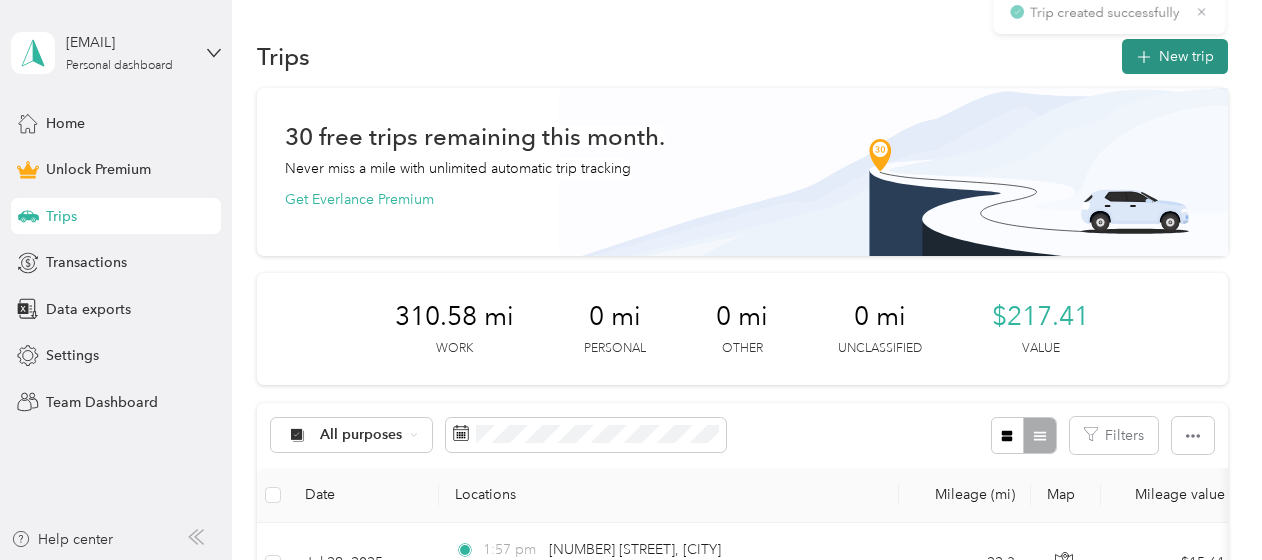 click on "New trip" at bounding box center (1175, 56) 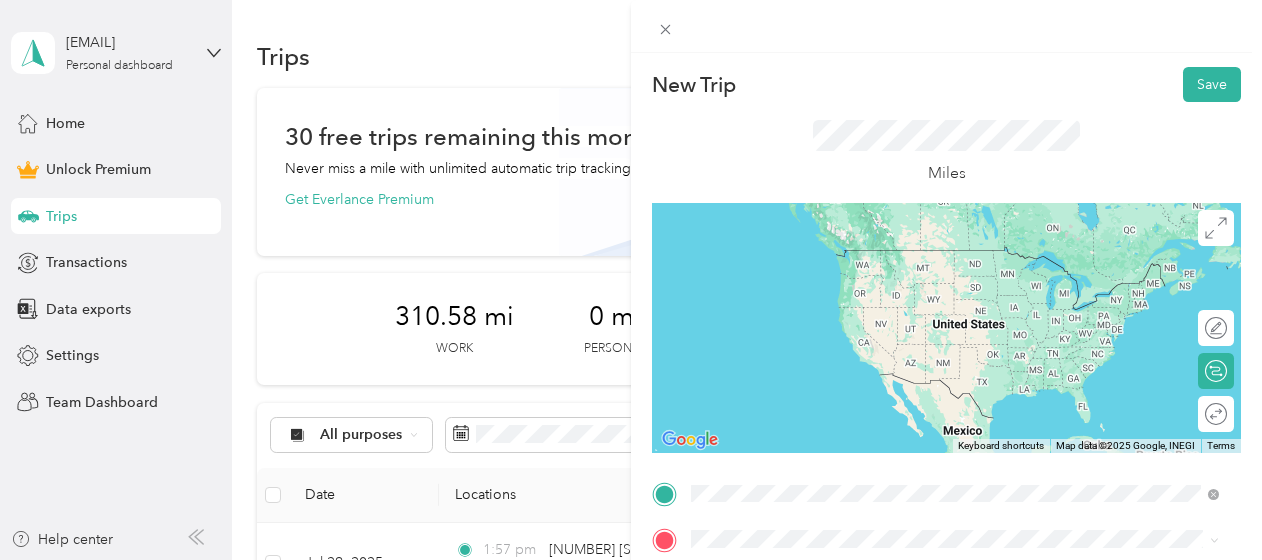 click on "[NUMBER] [STREET]
[CITY], [STATE] [POSTAL_CODE], United States" at bounding box center [877, 391] 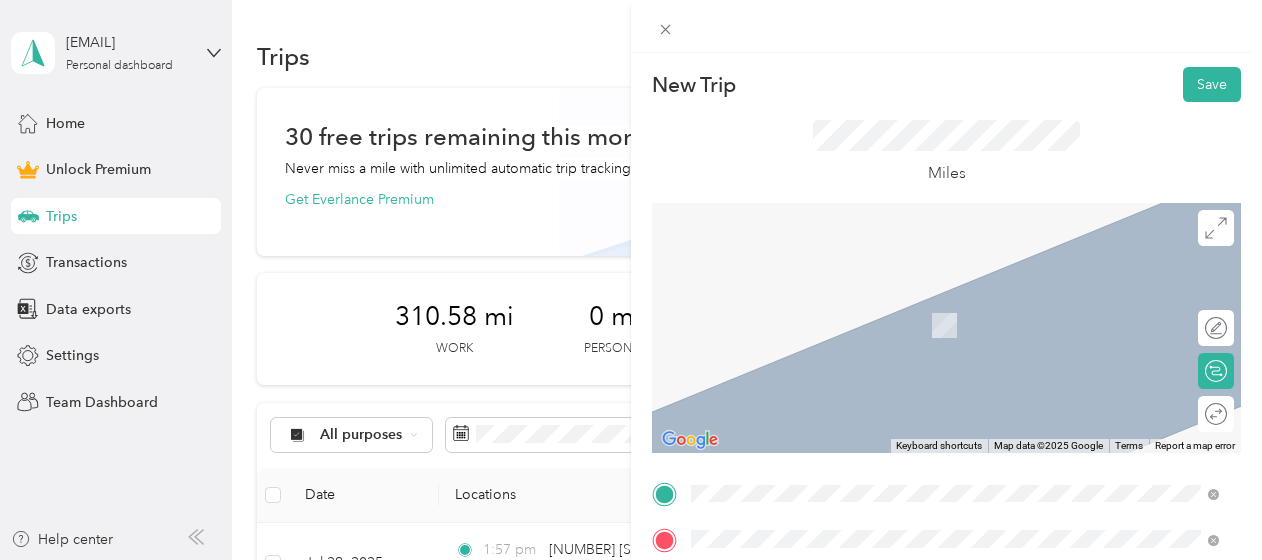 click on "[NUMBER] [STREET]
[CITY], [STATE] [POSTAL_CODE], United States" at bounding box center (877, 304) 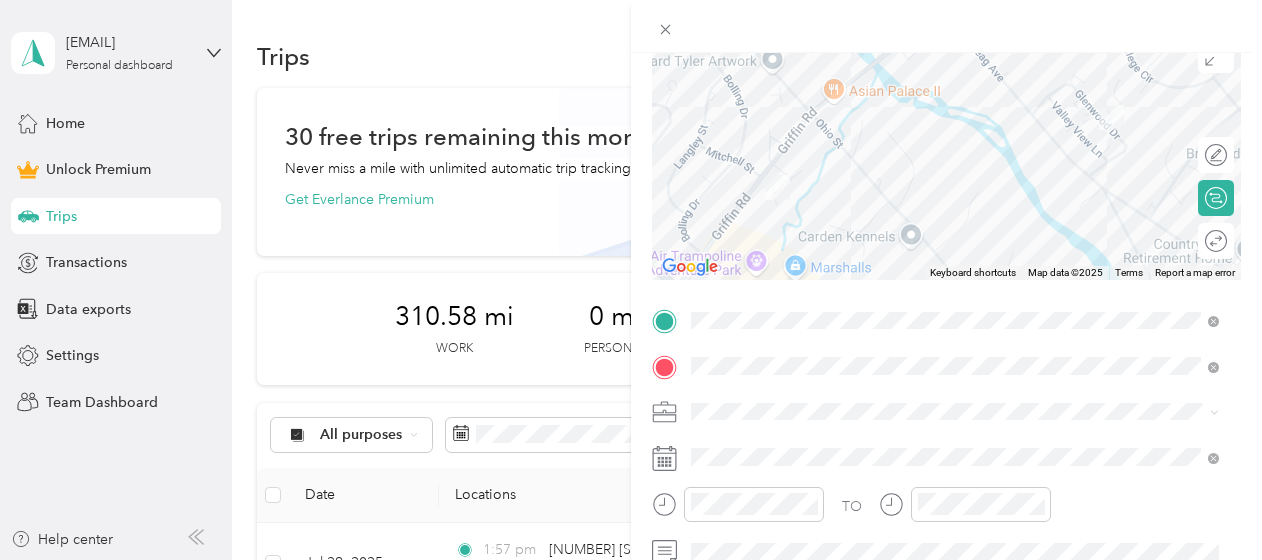 scroll, scrollTop: 174, scrollLeft: 0, axis: vertical 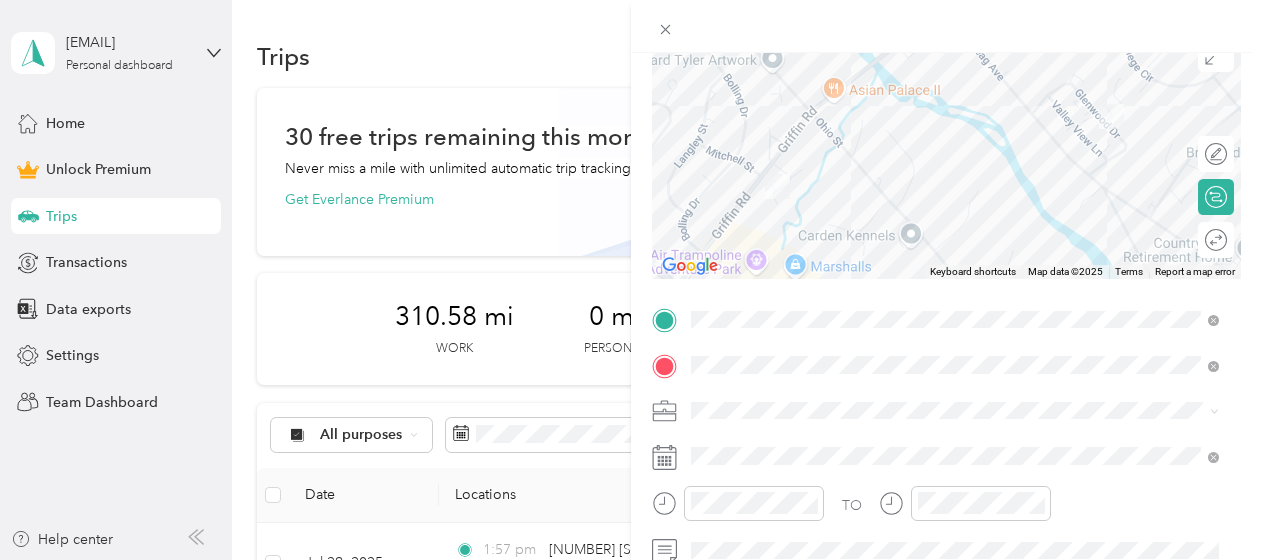 click at bounding box center [962, 411] 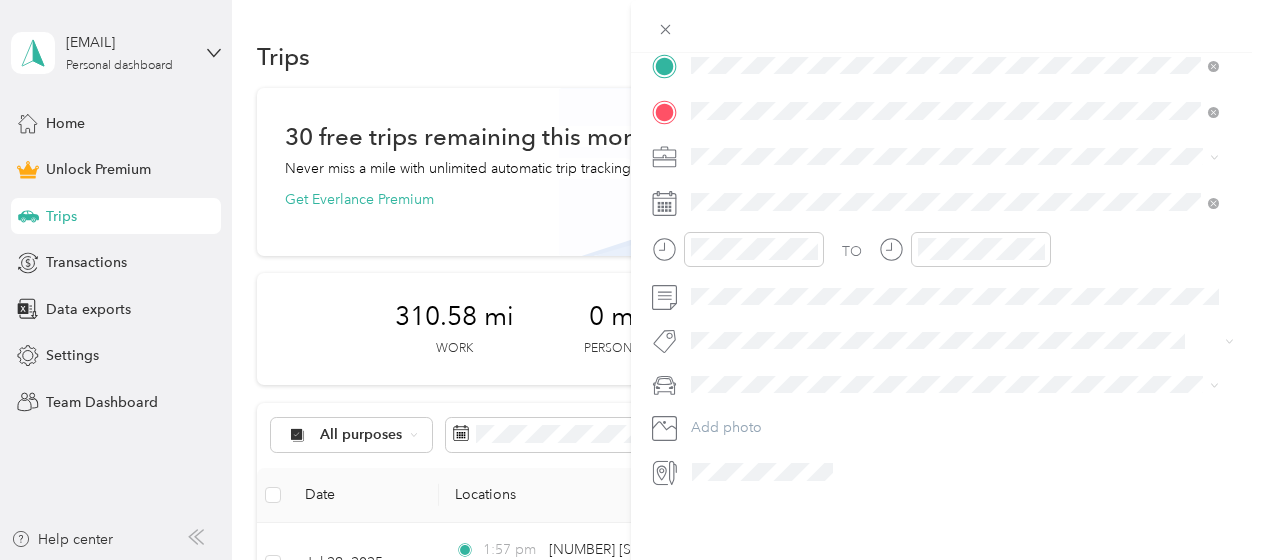 scroll, scrollTop: 0, scrollLeft: 0, axis: both 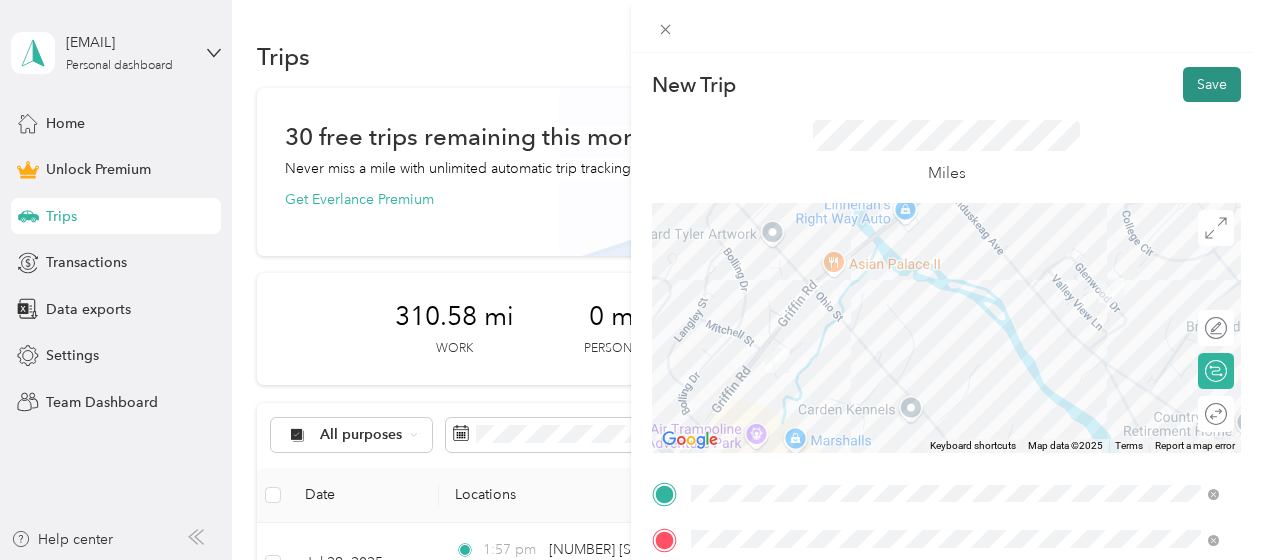 click on "Save" at bounding box center [1212, 84] 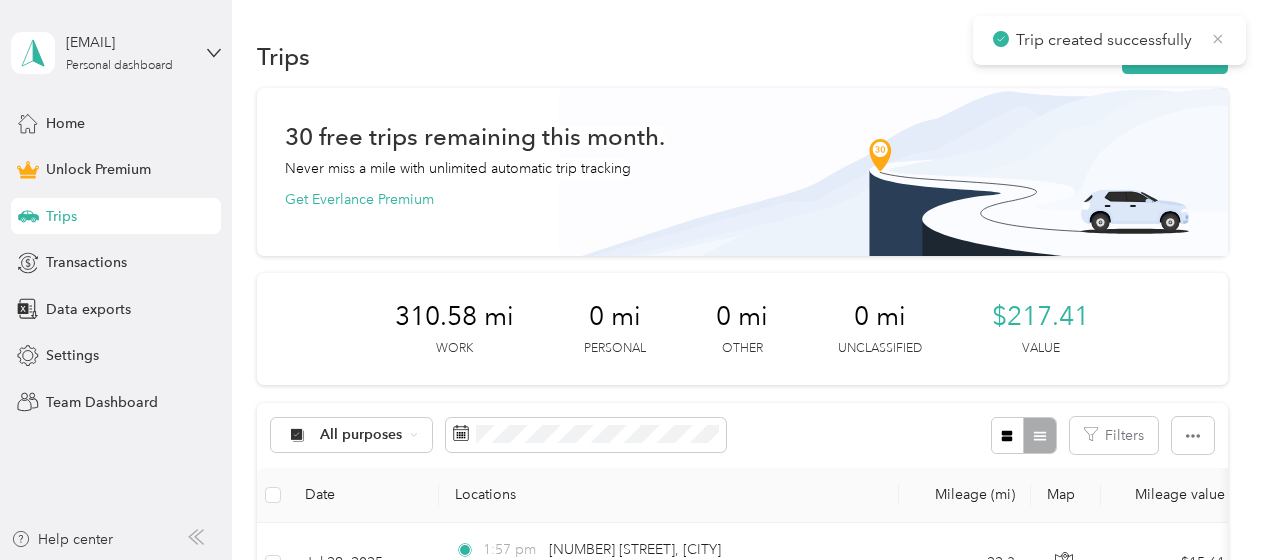 click 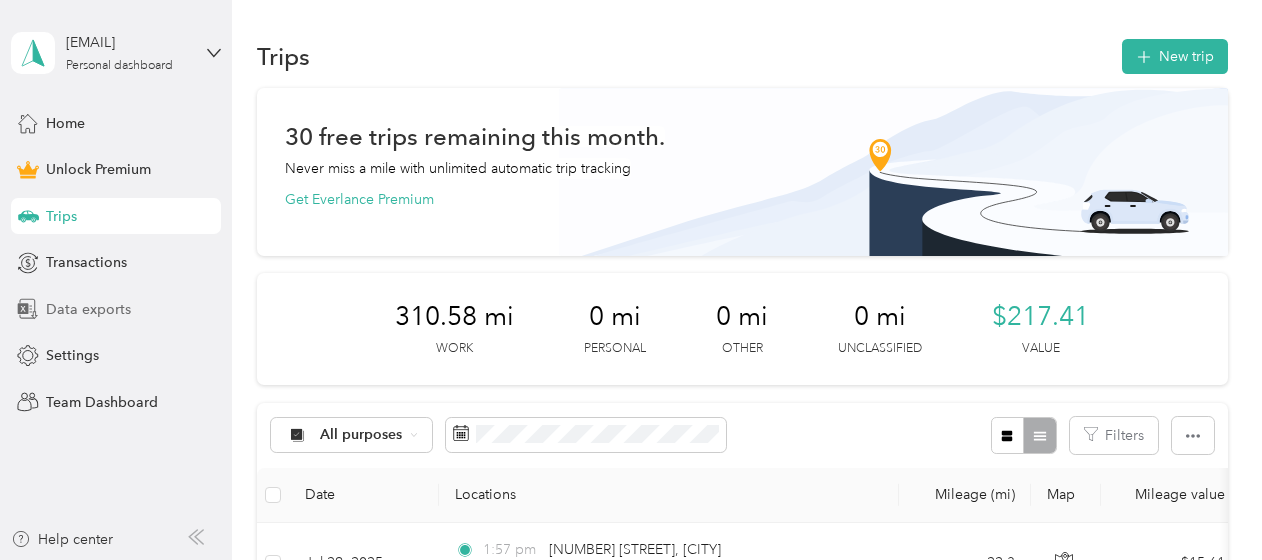 click on "Data exports" at bounding box center [88, 309] 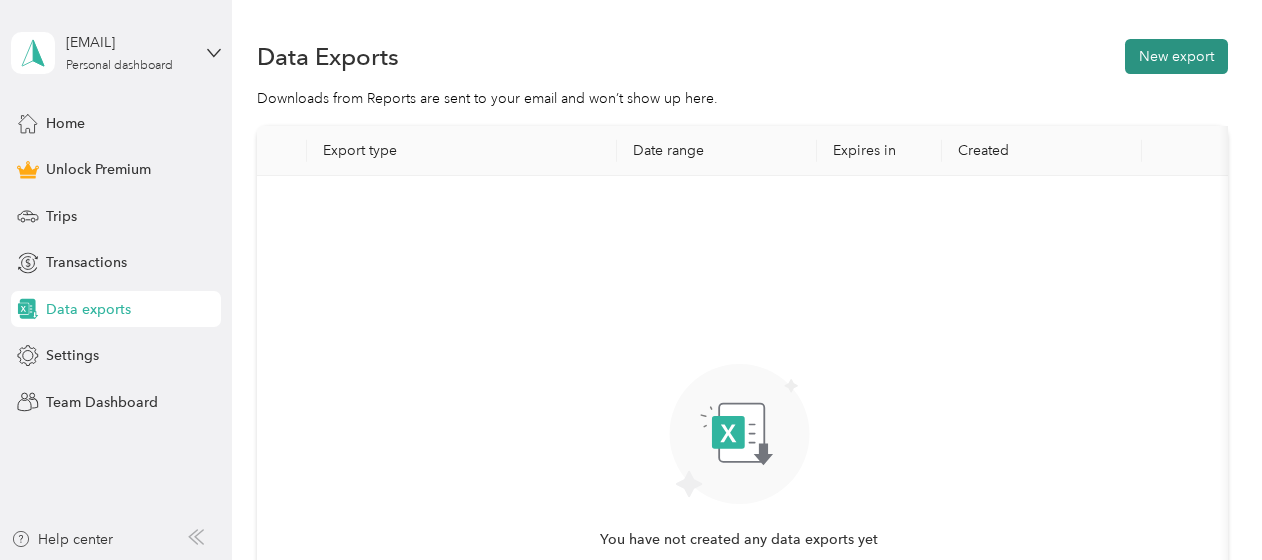 click on "New export" at bounding box center (1176, 56) 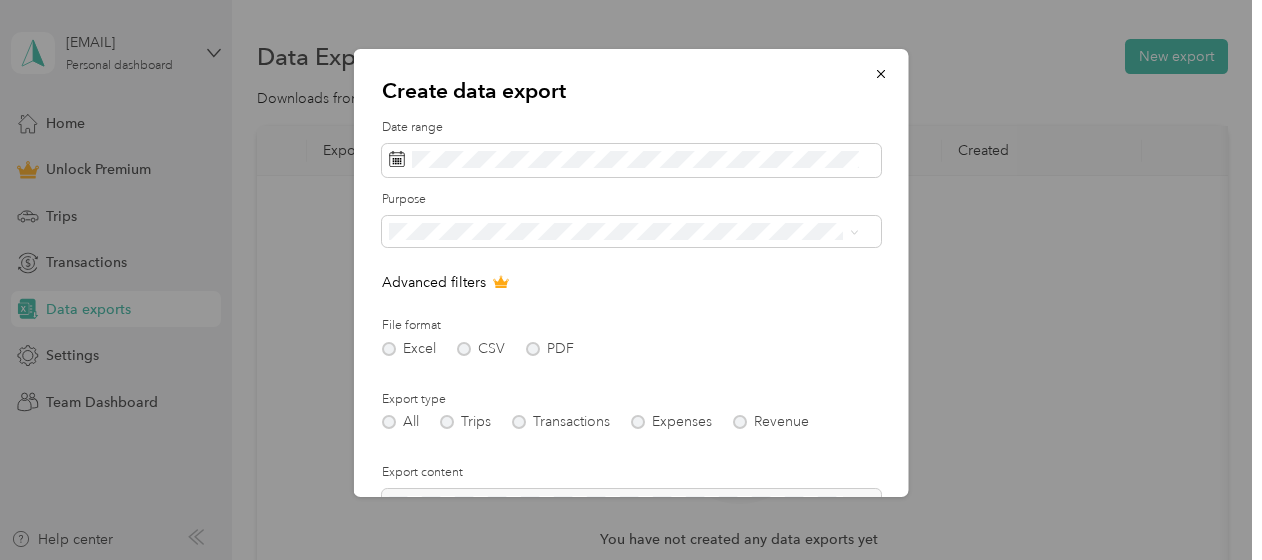 click on "Create data export" at bounding box center [631, 91] 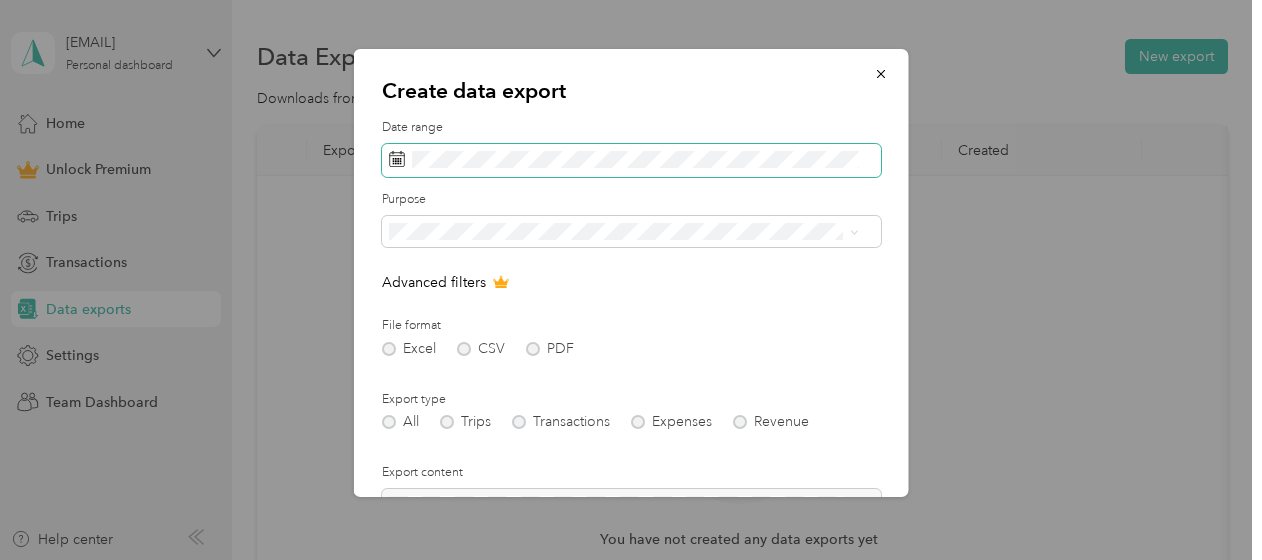click at bounding box center [631, 161] 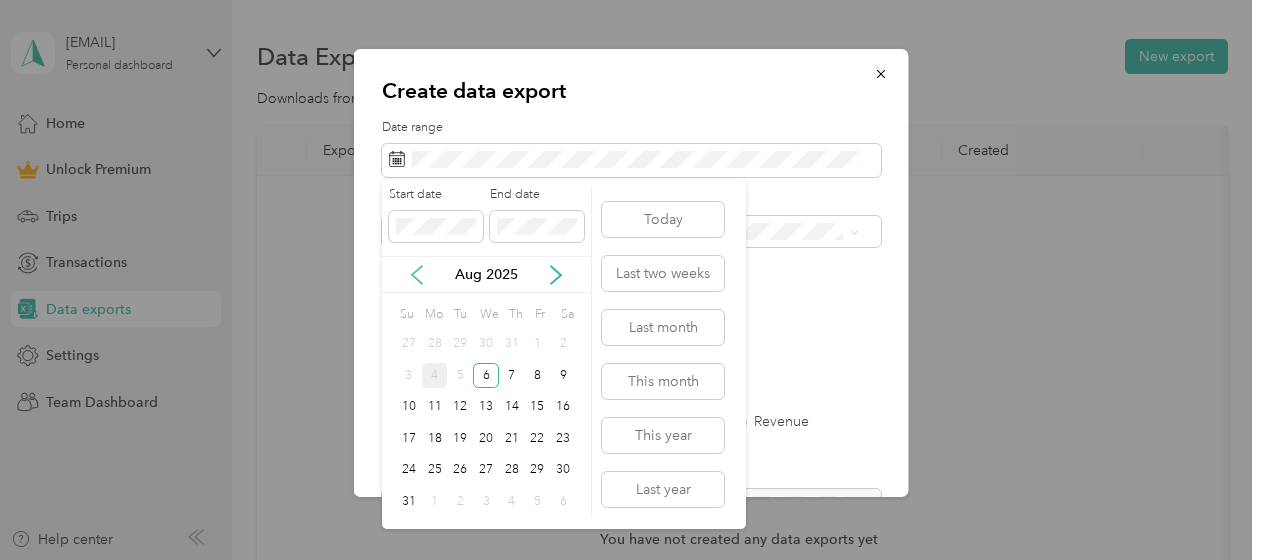 click 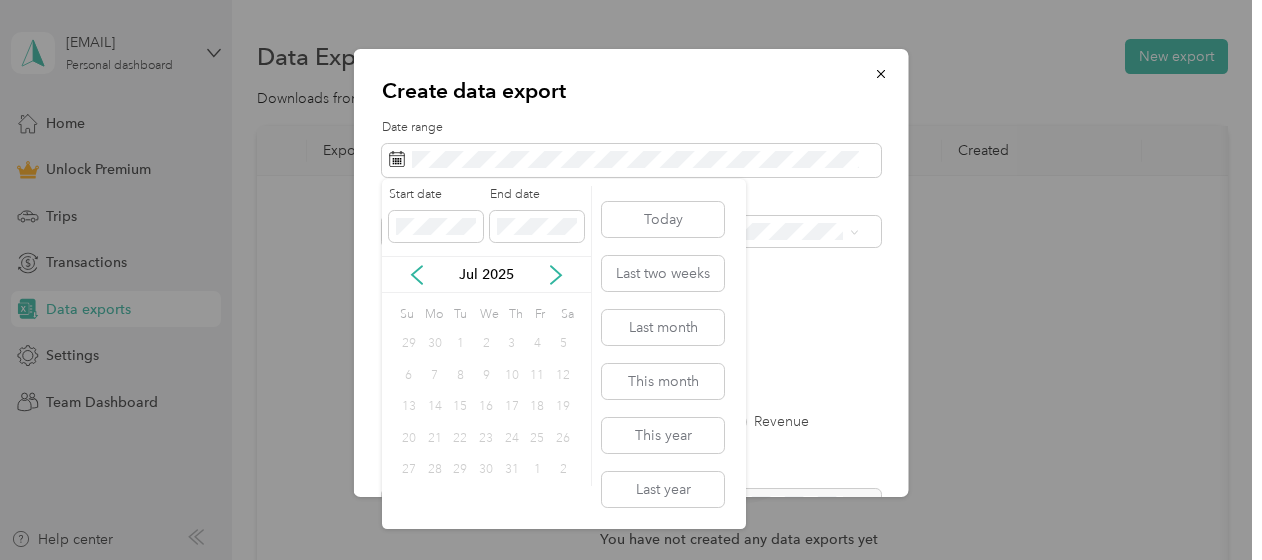 click on "6" at bounding box center [409, 375] 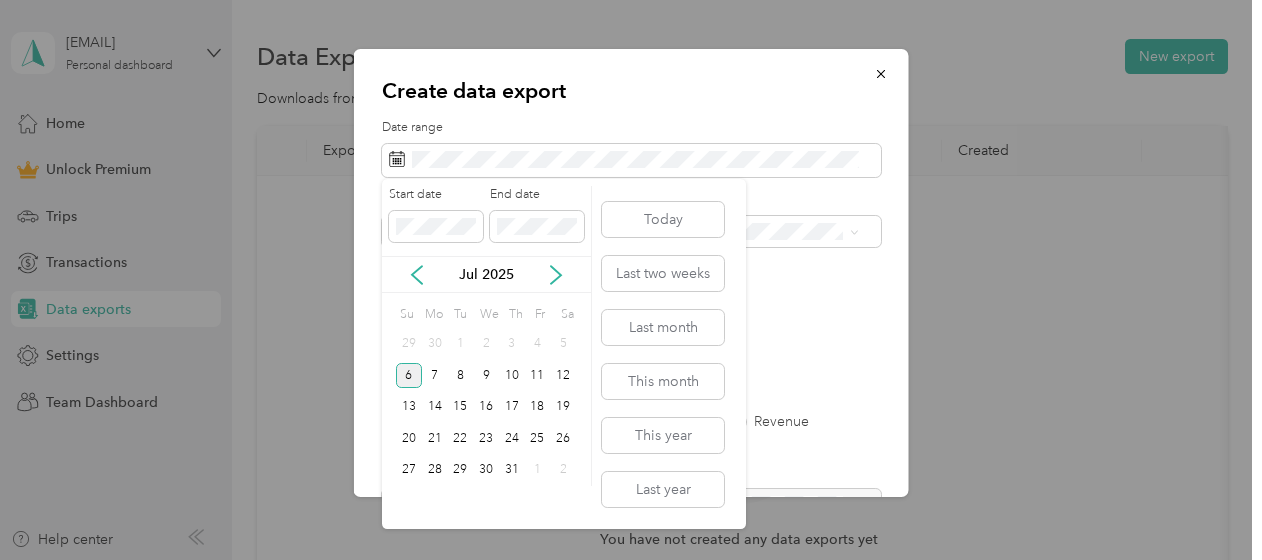click on "6" at bounding box center (409, 375) 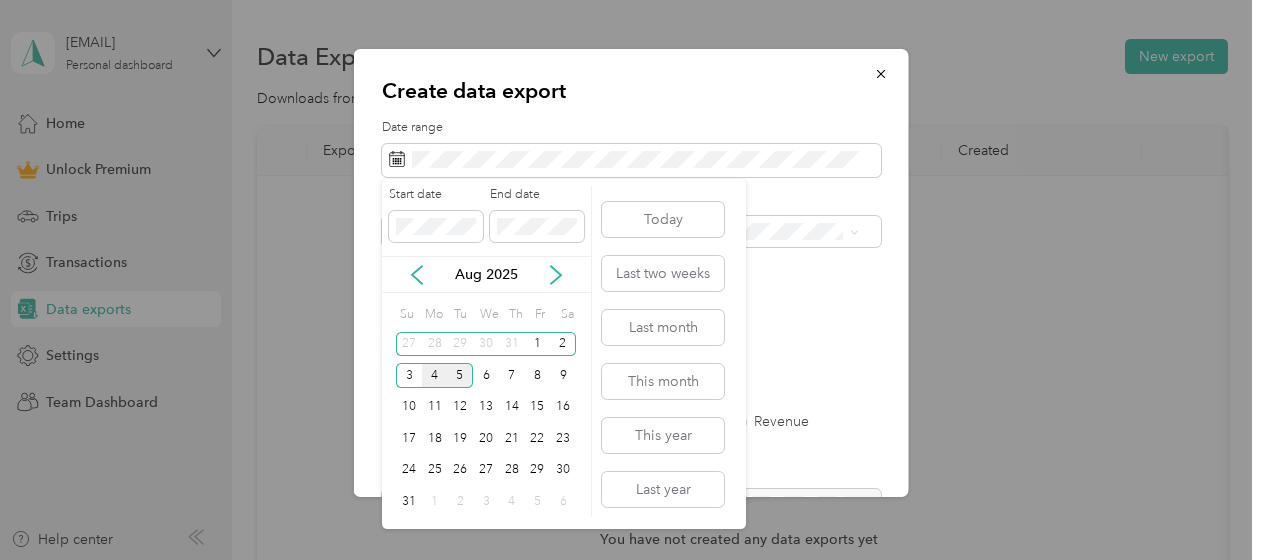 click on "5" at bounding box center [460, 375] 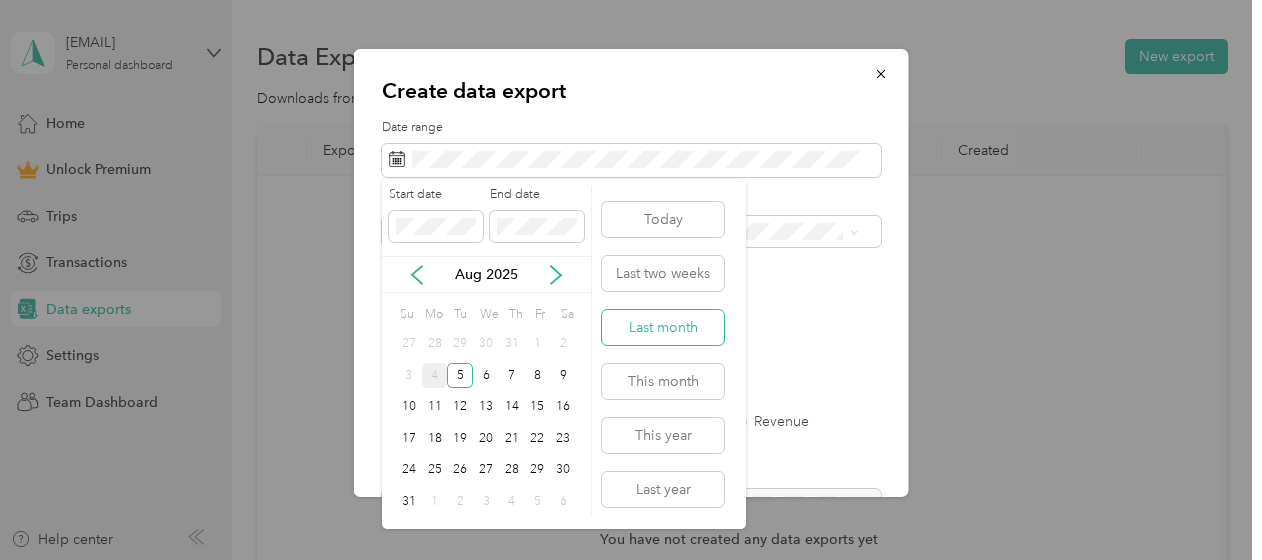 click on "Last month" at bounding box center [663, 327] 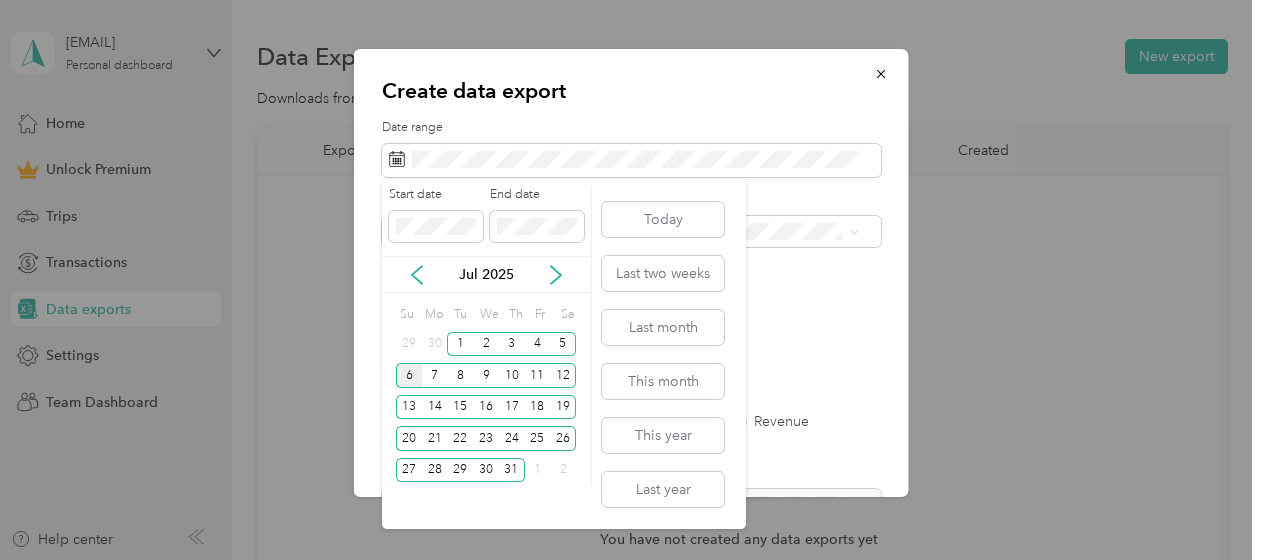 click on "6" at bounding box center (409, 375) 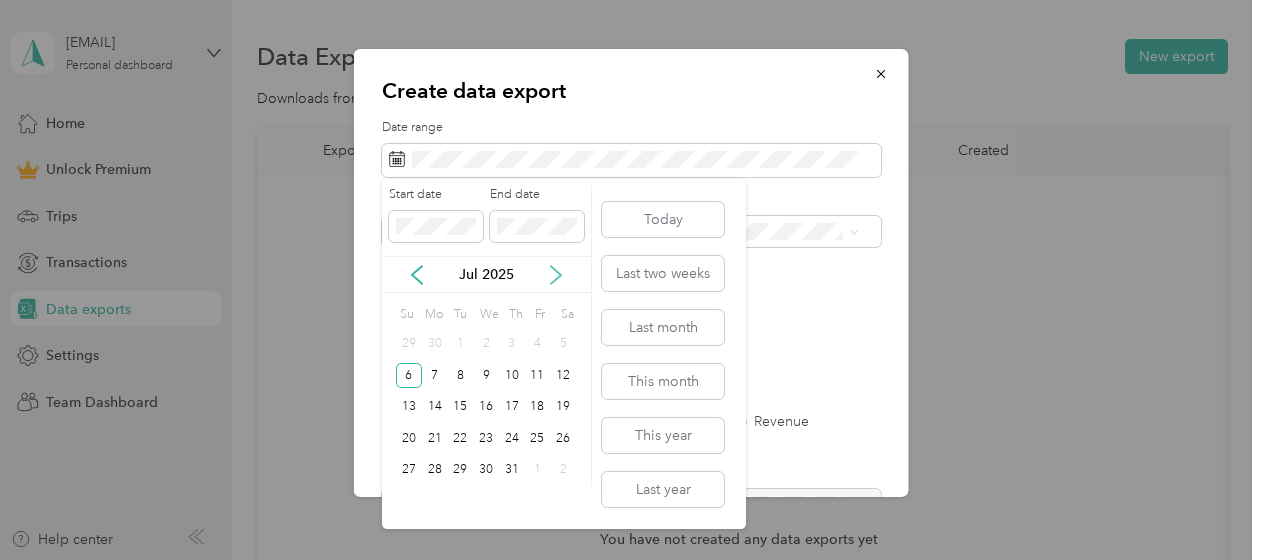 click 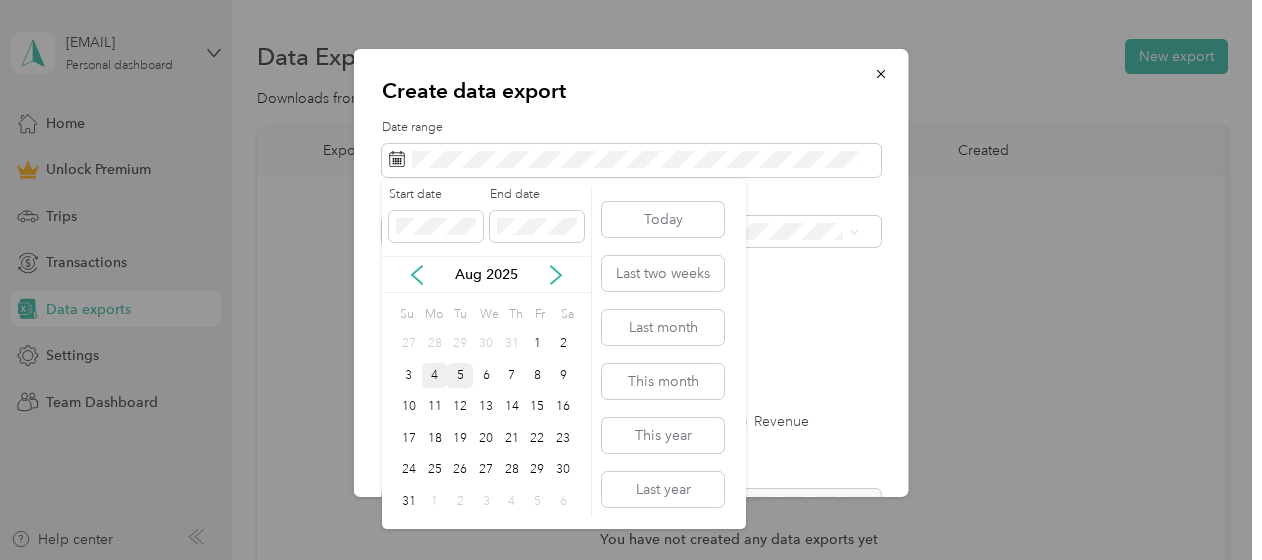 click on "5" at bounding box center (460, 375) 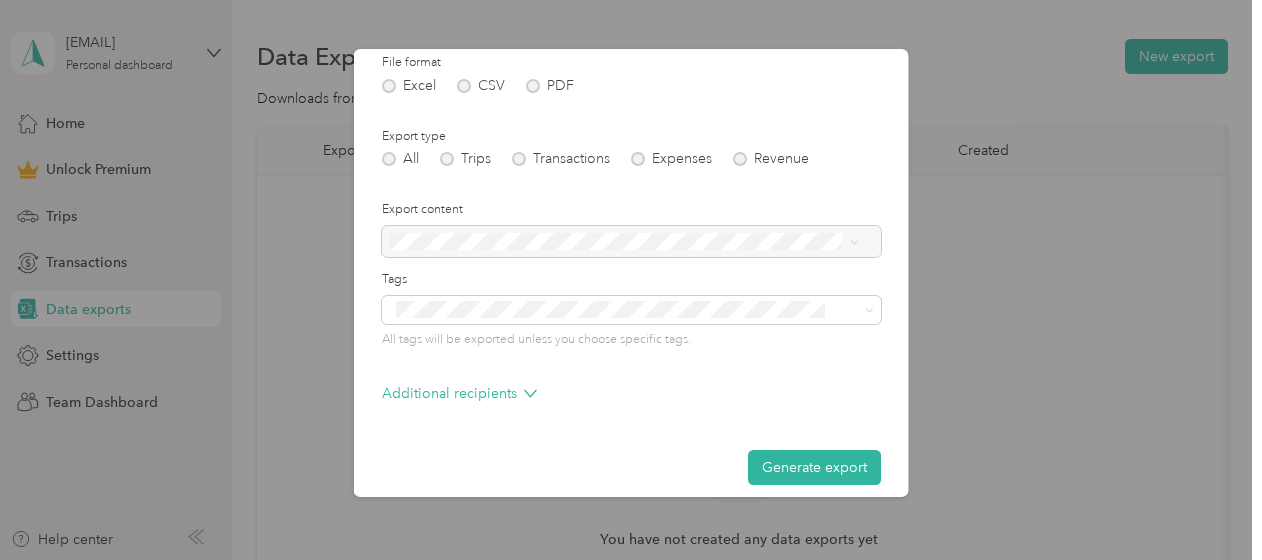 scroll, scrollTop: 278, scrollLeft: 0, axis: vertical 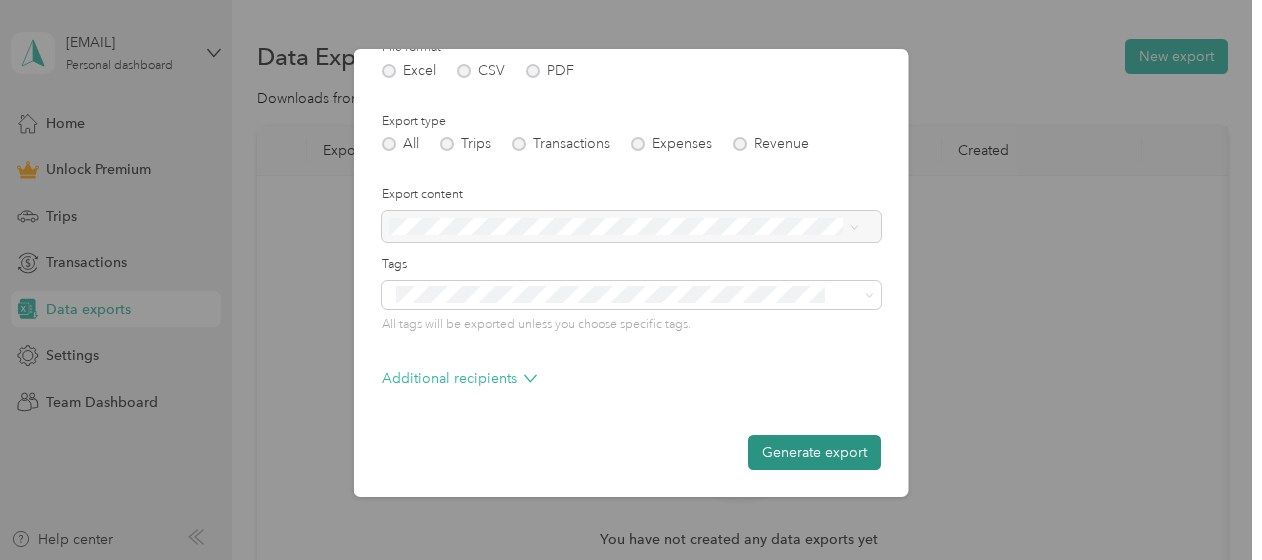 click on "Generate export" at bounding box center [814, 452] 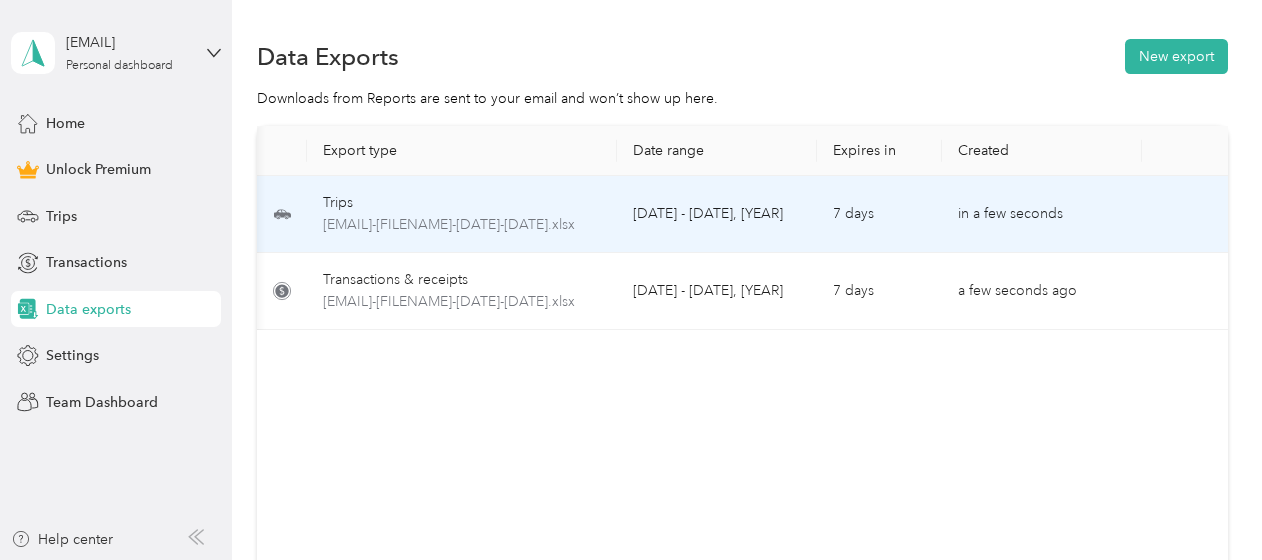 scroll, scrollTop: 0, scrollLeft: 120, axis: horizontal 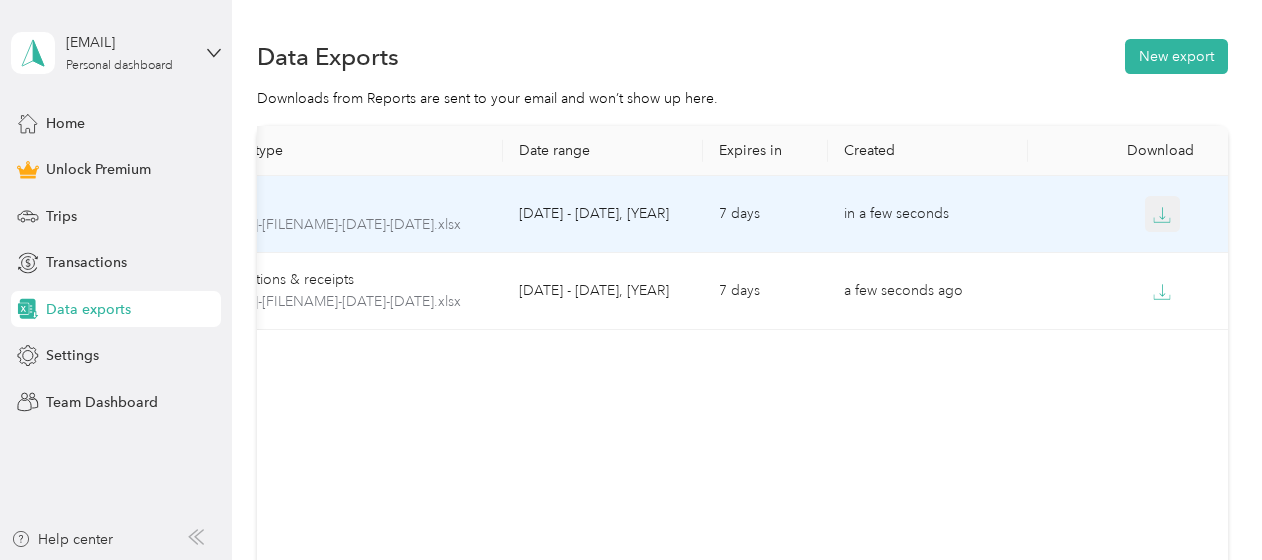 click at bounding box center [1163, 214] 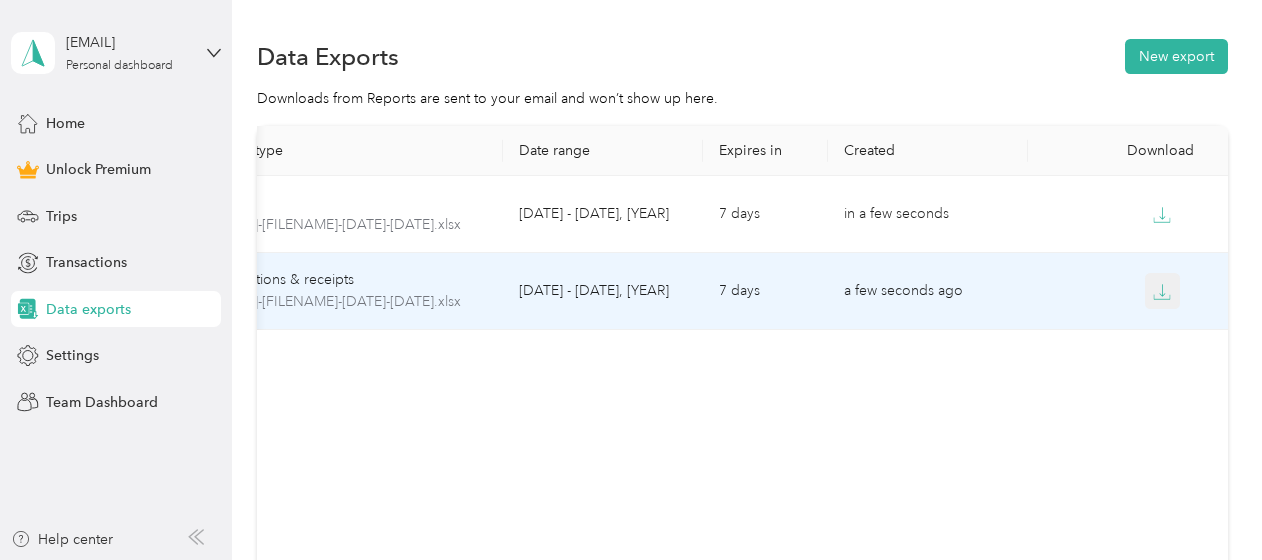 click 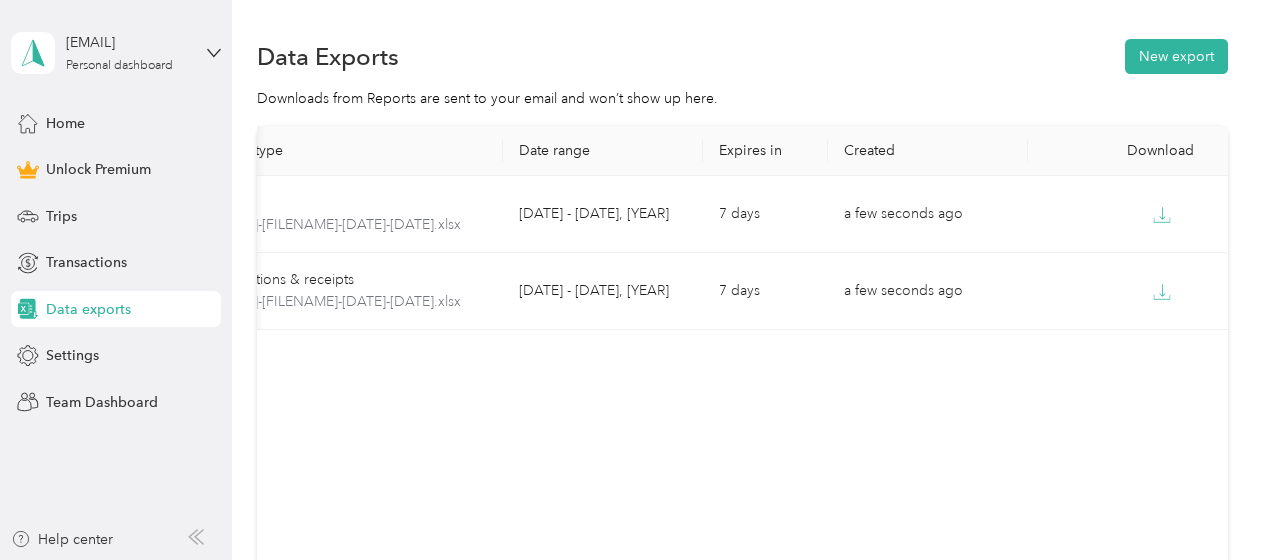 click on "Export type Date rangeExpires in Created Download             Trips [EMAIL]-trips-[DATE]-[DATE].xlsx [DATE] - [DATE], [YEAR] 7 days a few seconds ago Transactions & receipts [EMAIL]-transactions-[DATE]-[DATE].xlsx [DATE] - [DATE], [YEAR] 7 days a few seconds ago" at bounding box center (742, 350) 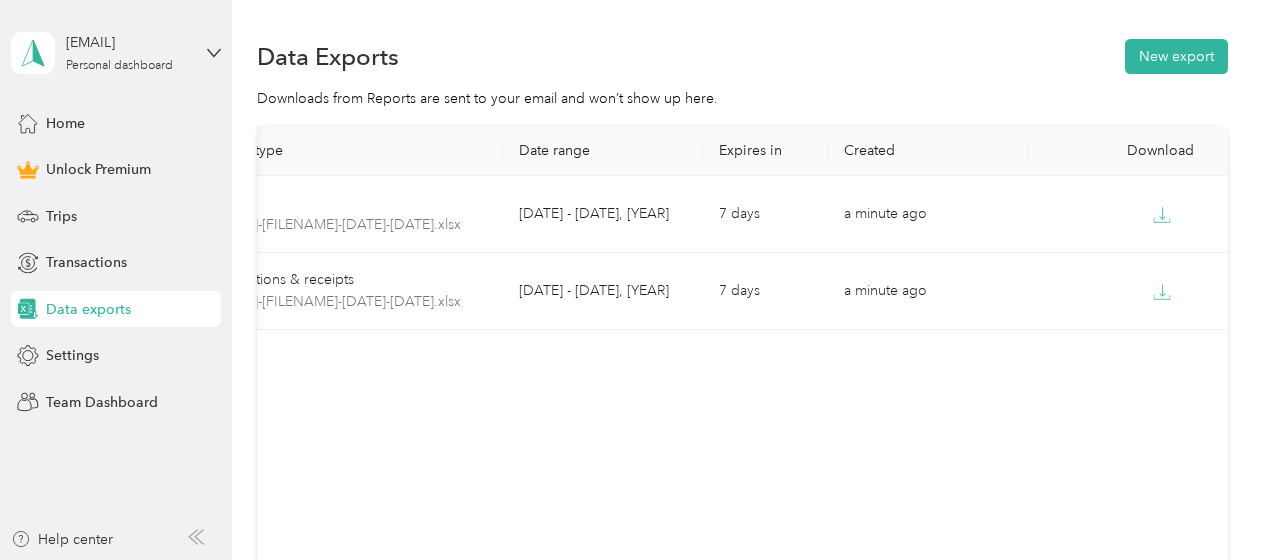 click on "Data Exports New export Downloads from Reports are sent to your email and won’t show up here. Export type Date rangeExpires in Created Download             Trips [EMAIL]-trips-[DATE]-[DATE].xlsx [DATE] - [DATE], [YEAR] 7 days a minute ago Transactions & receipts [EMAIL]-transactions-[DATE]-[DATE].xlsx [DATE] - [DATE], [YEAR] 7 days a minute ago" at bounding box center (742, 376) 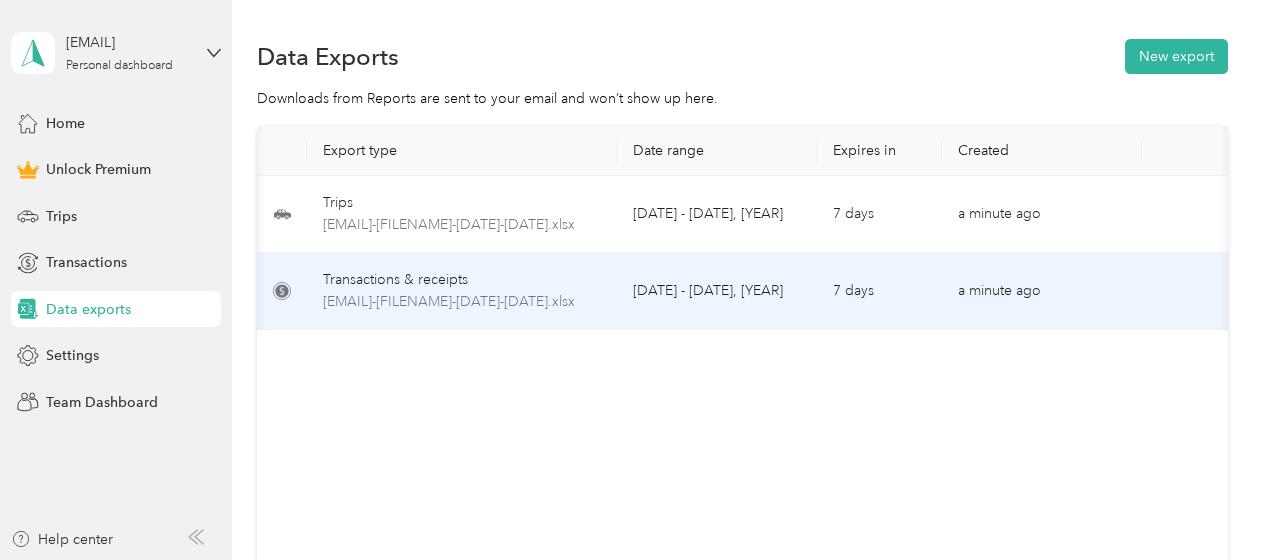 scroll, scrollTop: 0, scrollLeft: 120, axis: horizontal 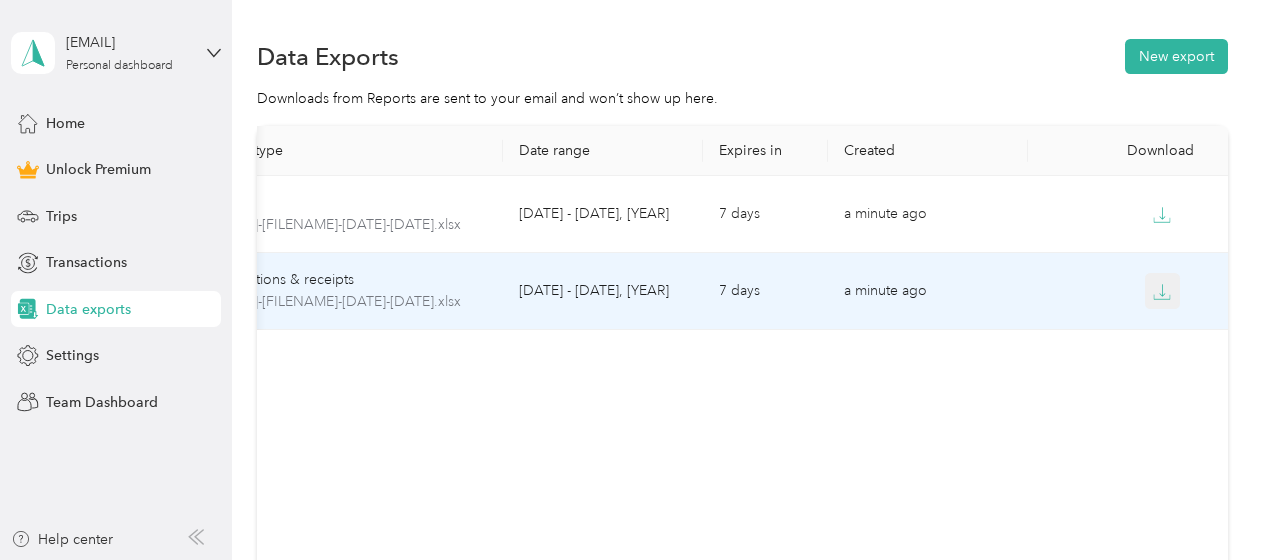 click 